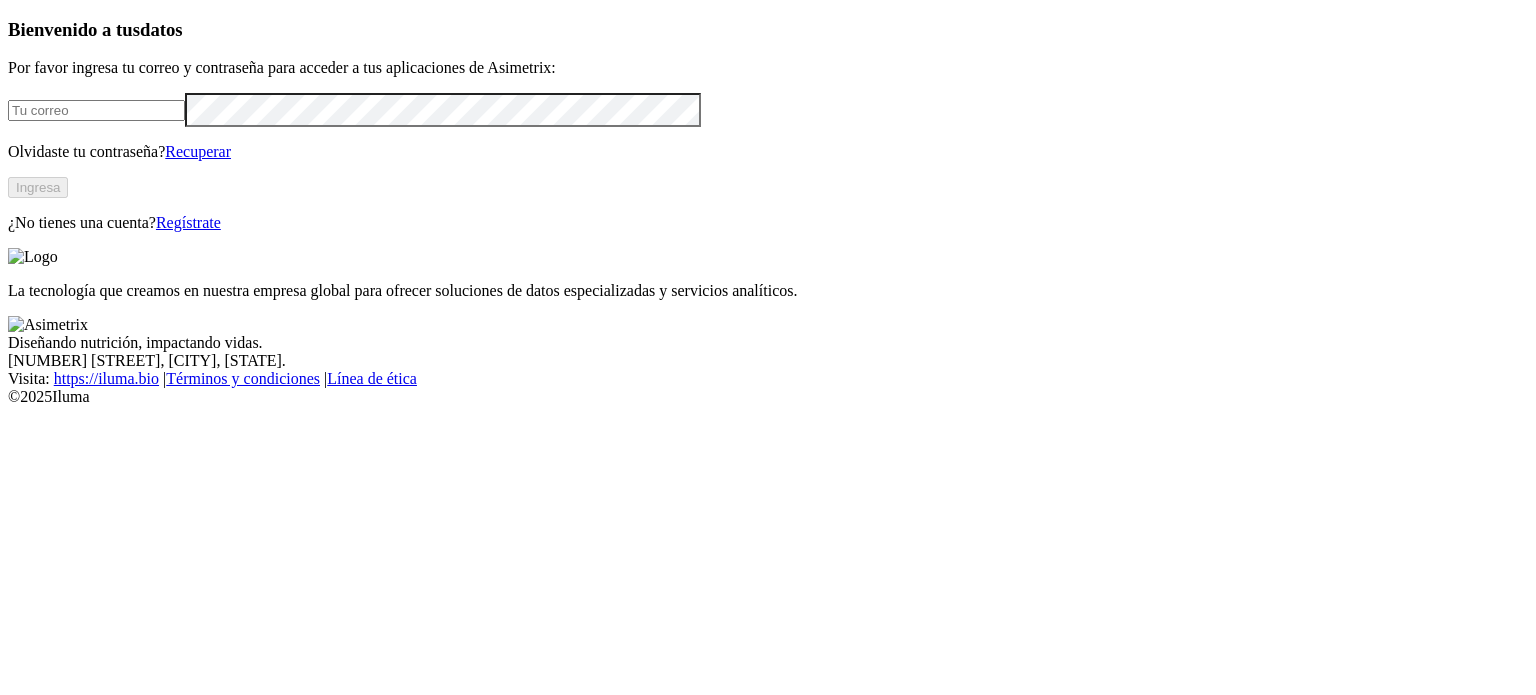 scroll, scrollTop: 0, scrollLeft: 0, axis: both 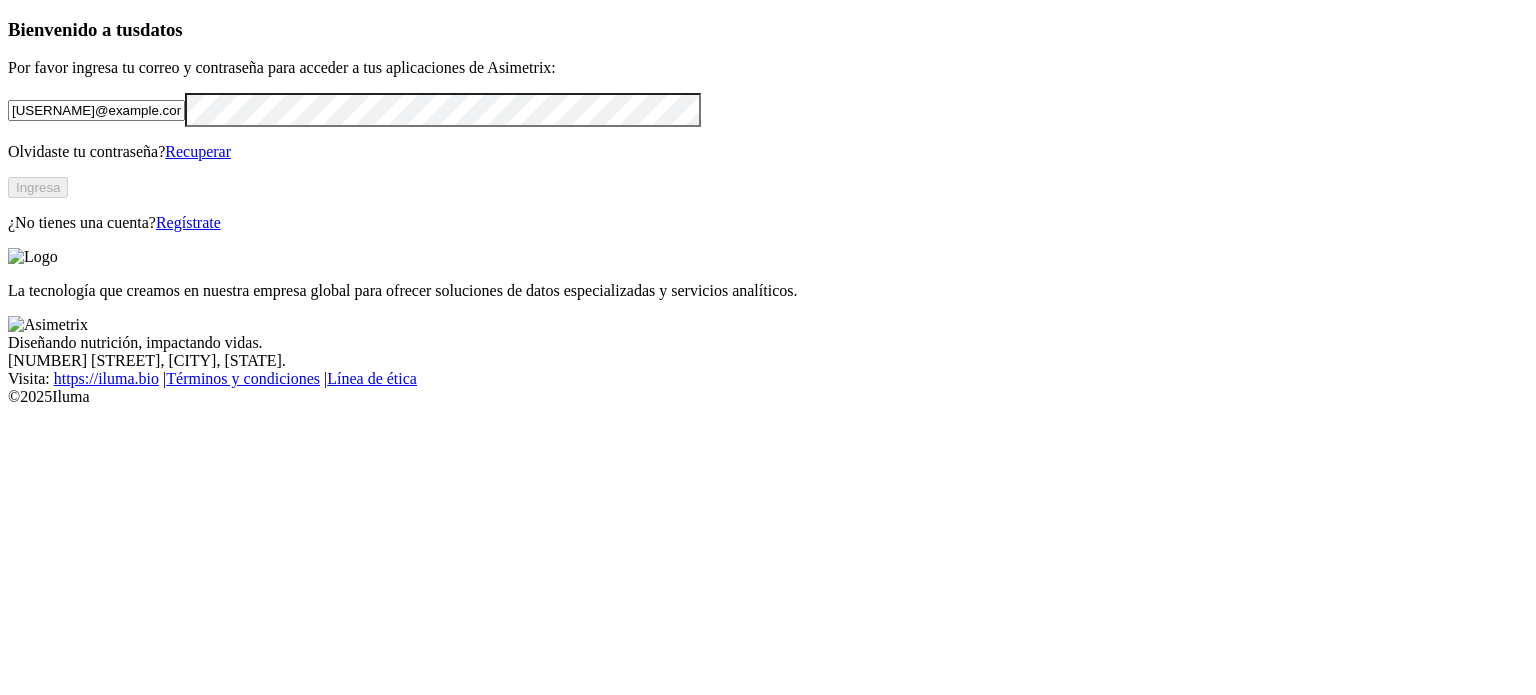 click on "Ingresa" at bounding box center (38, 187) 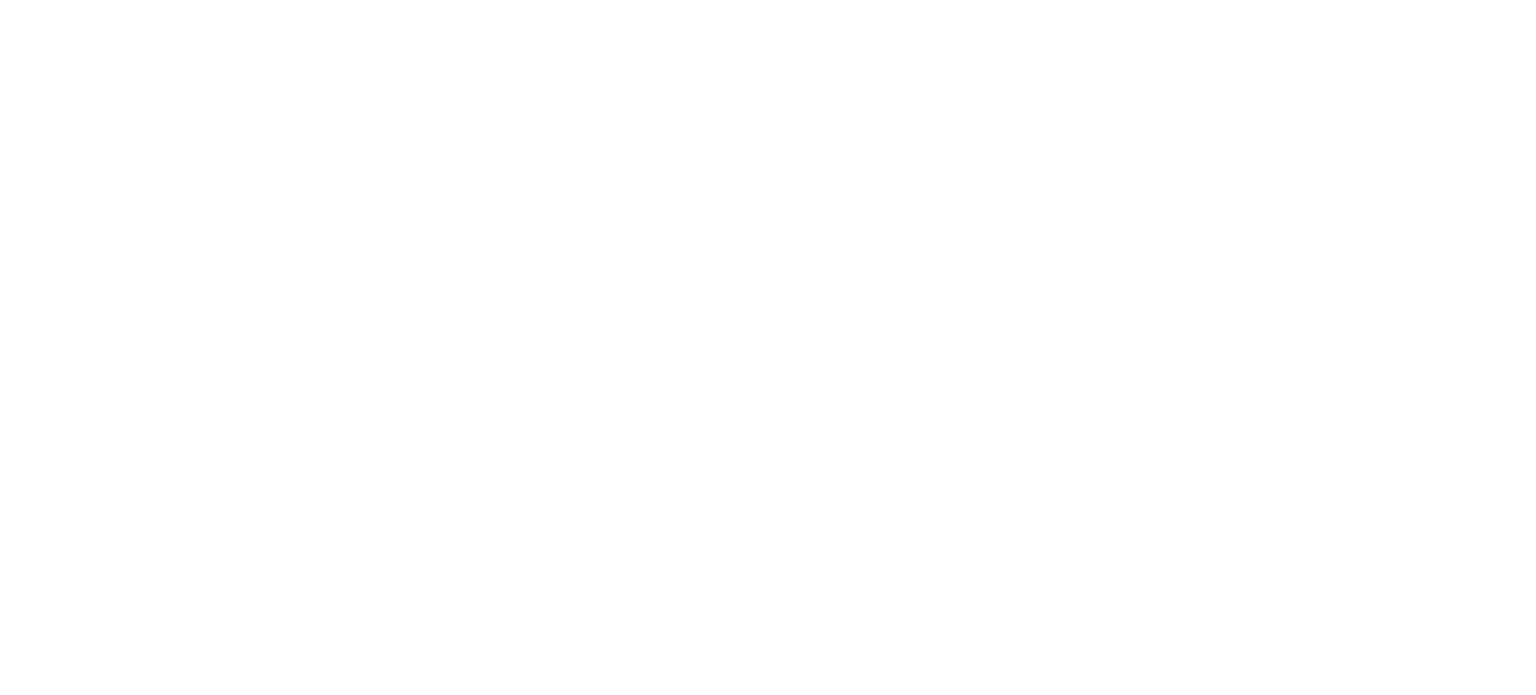 scroll, scrollTop: 0, scrollLeft: 0, axis: both 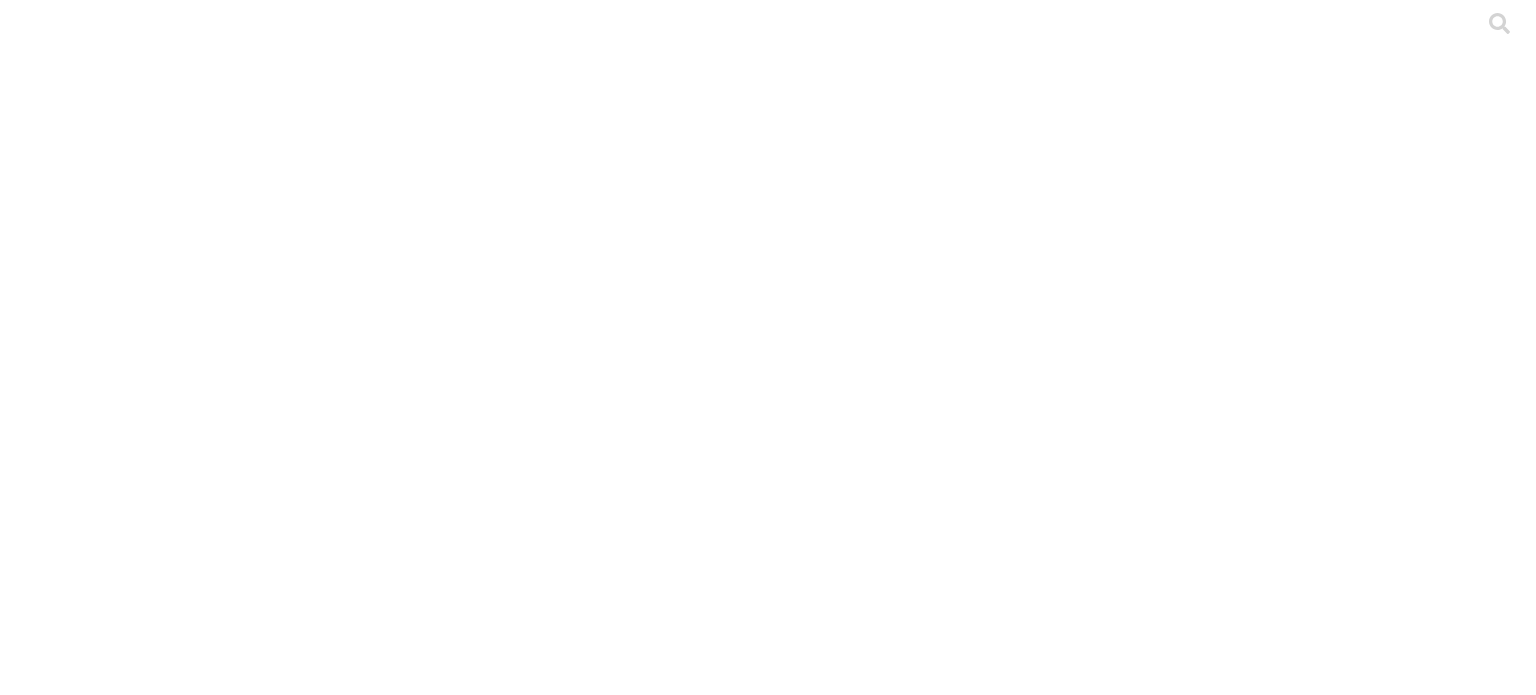 click on ".cls-1 {
fill: #d6d6d6;
}
ETL" at bounding box center [768, 3204] 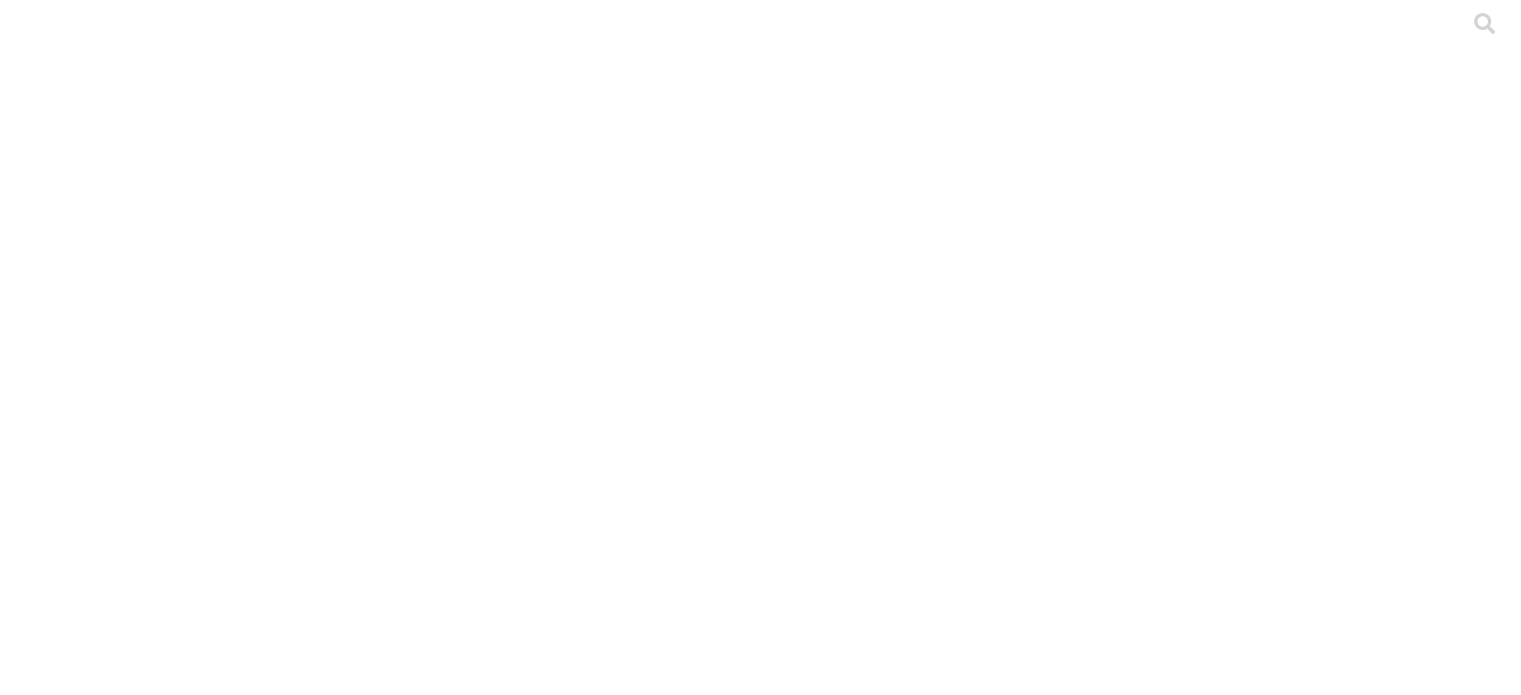 click on "Cargar" at bounding box center [174, 2311] 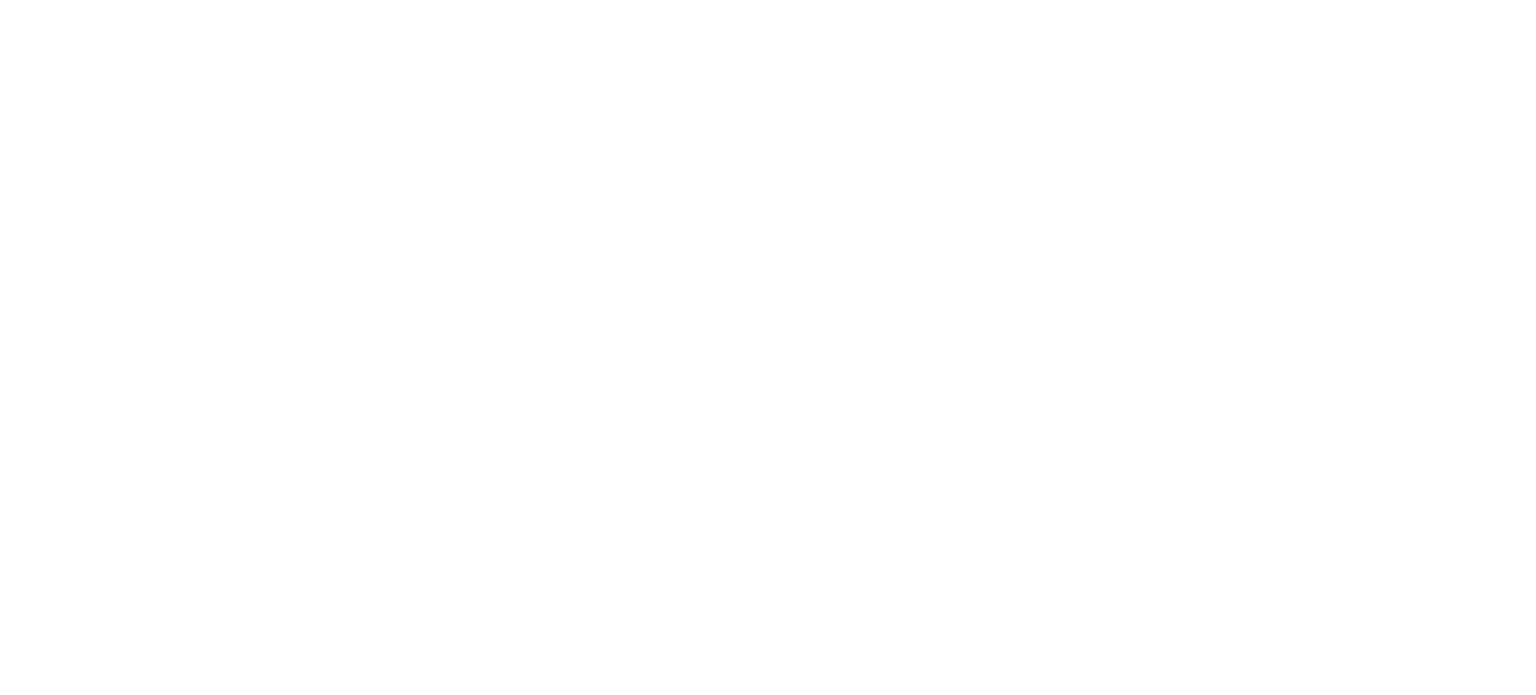 click on "Enviar" at bounding box center [399, 2564] 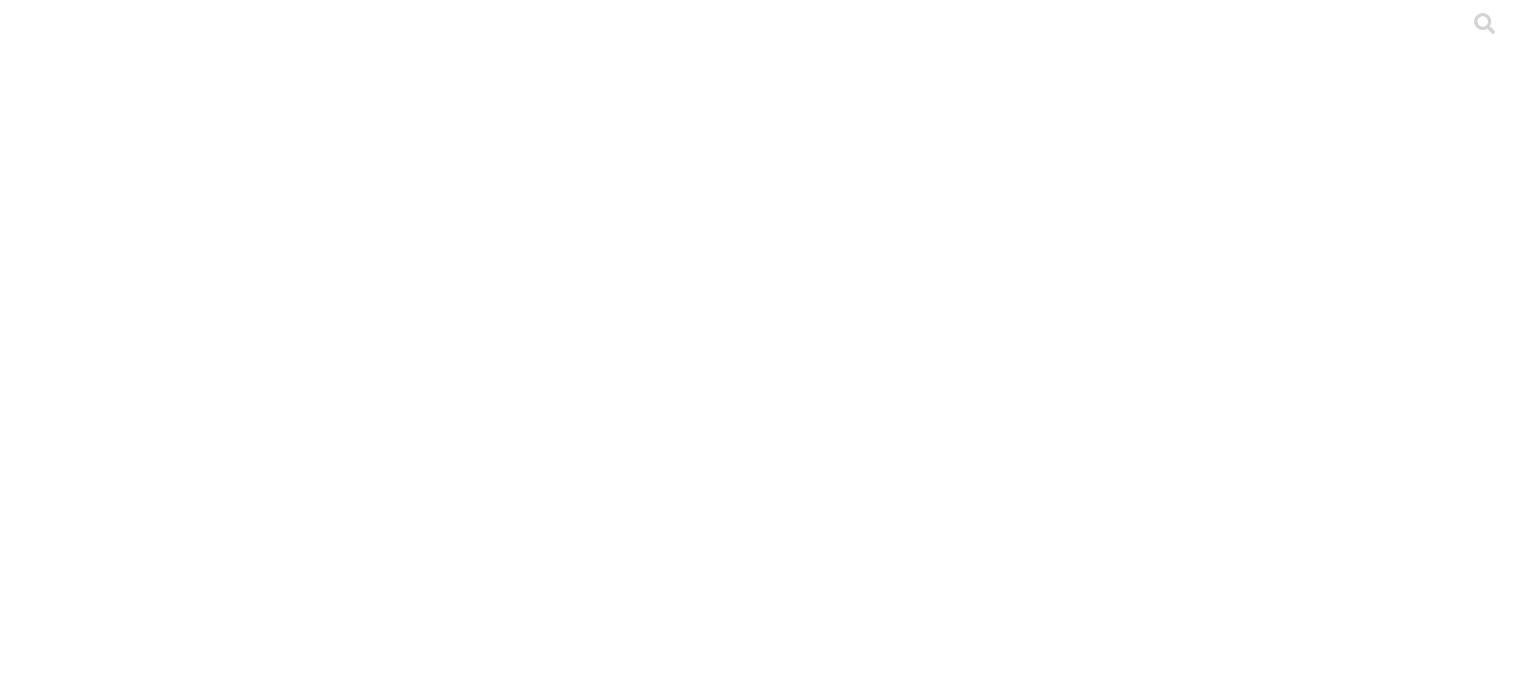 click on "Cargar" at bounding box center [174, 2311] 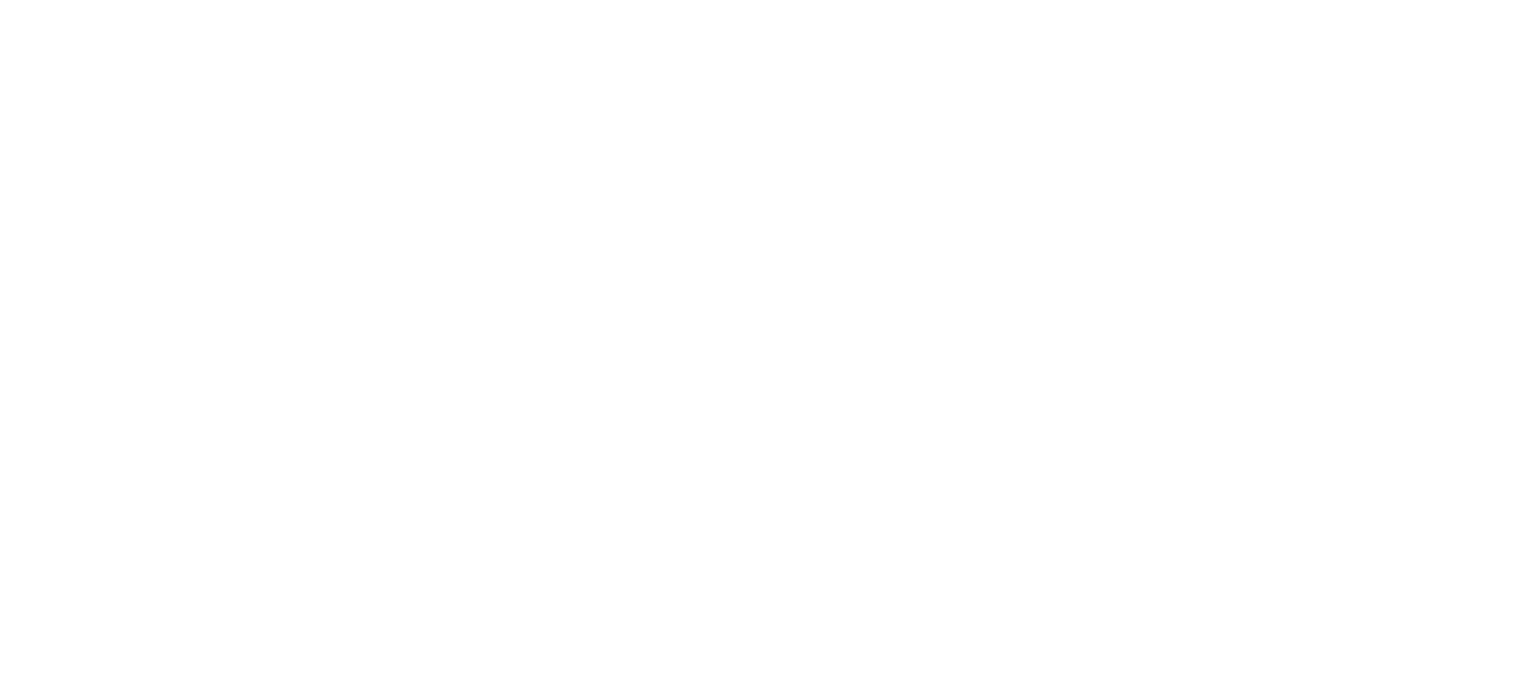 click on "Enviar" at bounding box center (399, 2564) 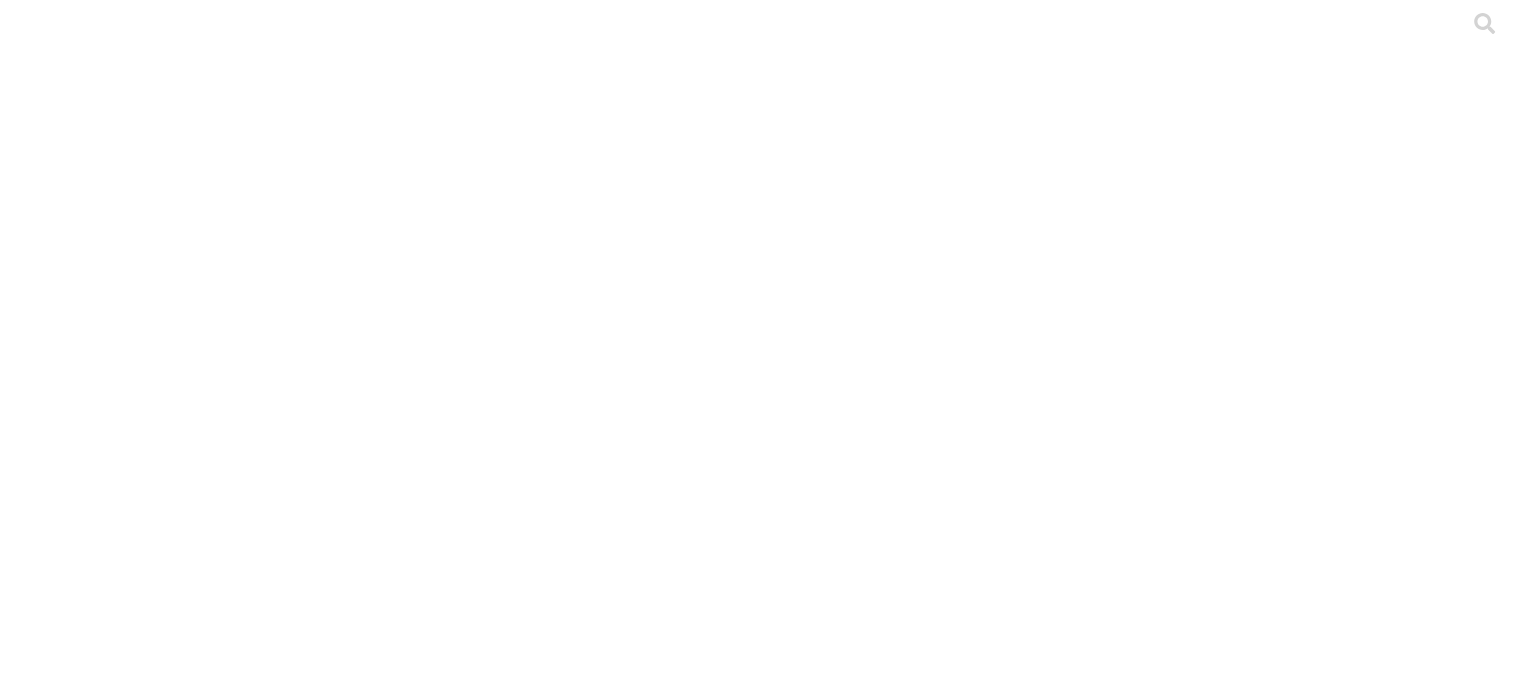 click on "Cargar" at bounding box center [174, 2311] 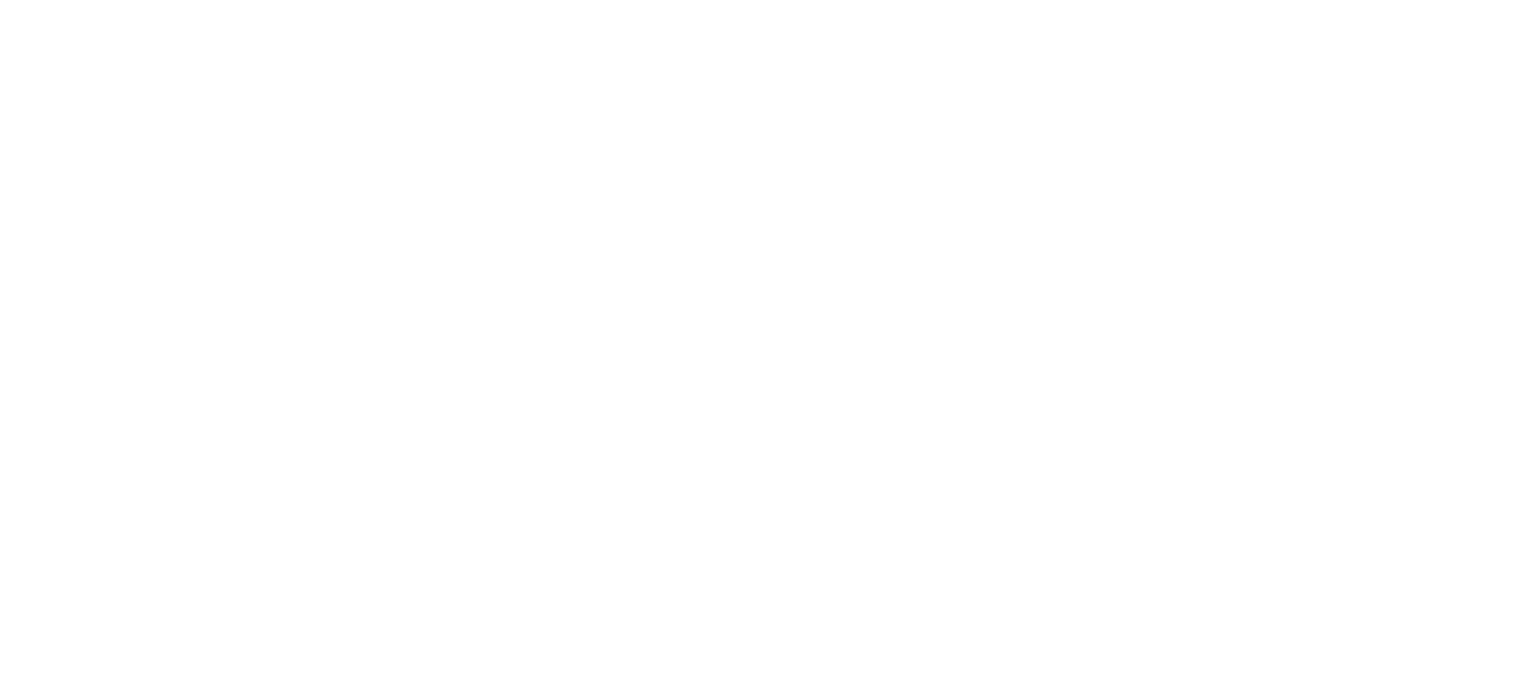 click on "Enviar" at bounding box center [399, 2564] 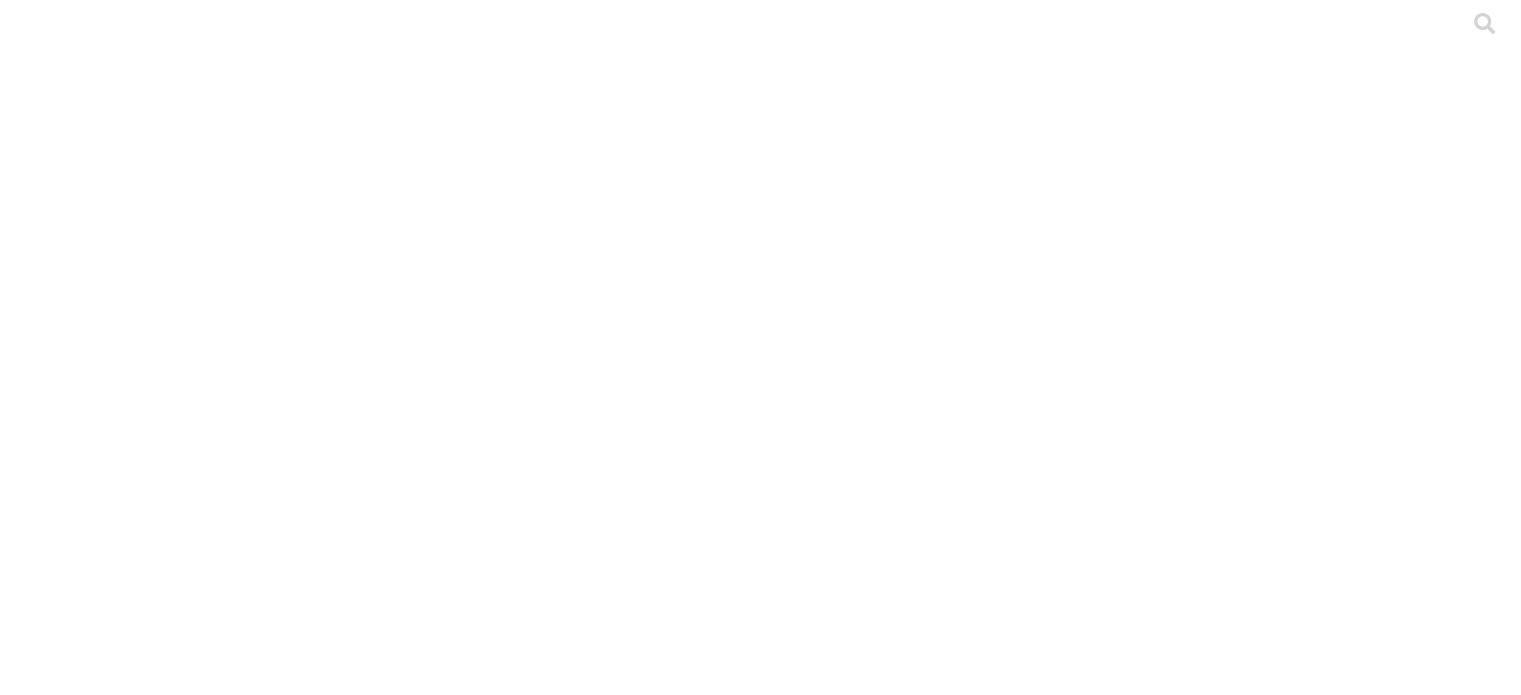 click on "Cargar" at bounding box center [174, 2311] 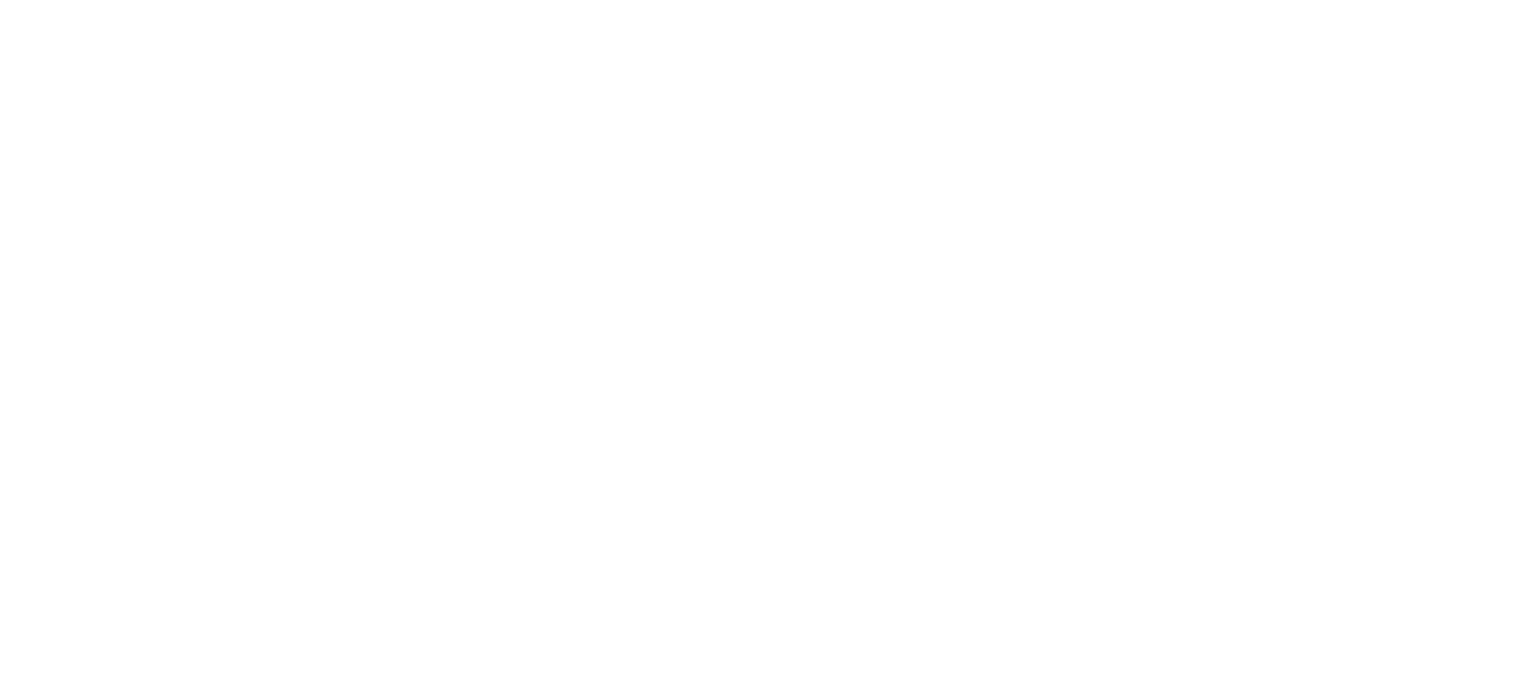 click on "Enviar" at bounding box center [399, 2564] 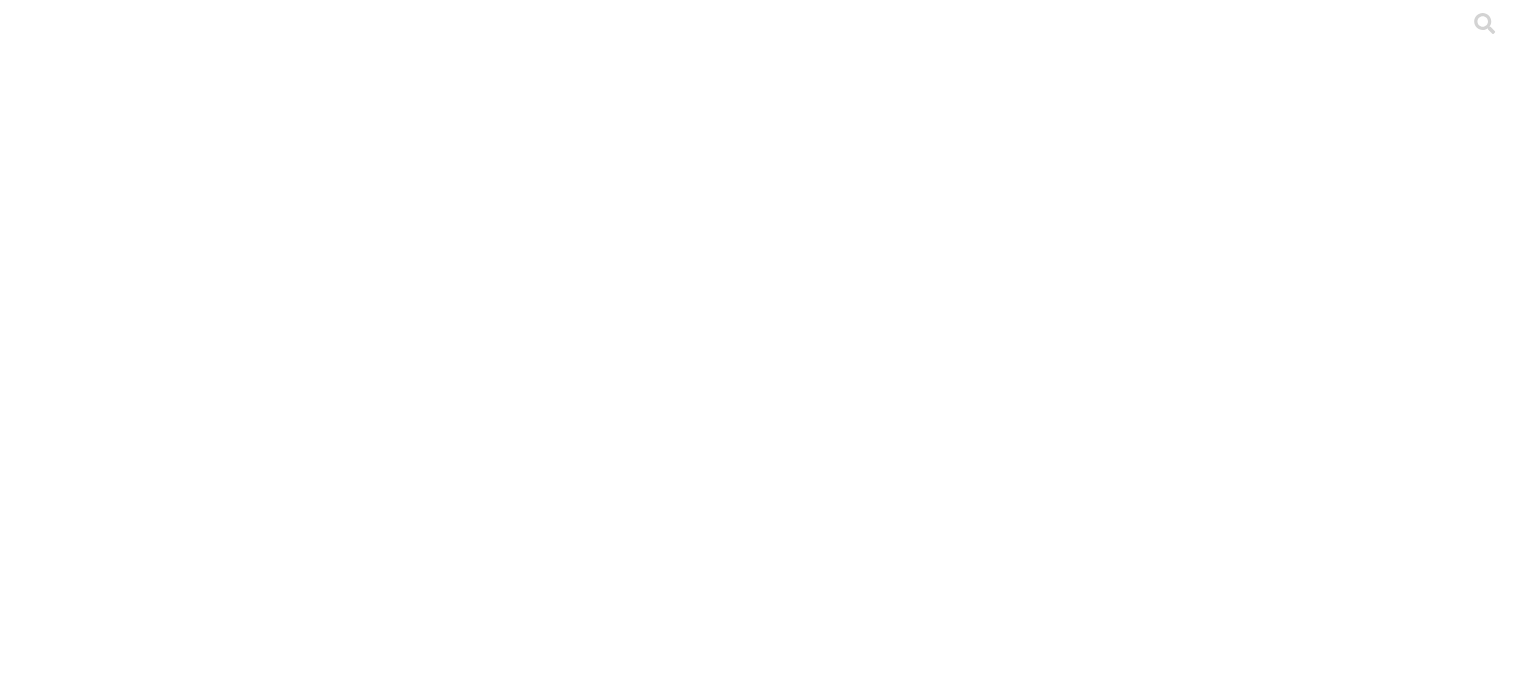 click at bounding box center [1494, 831] 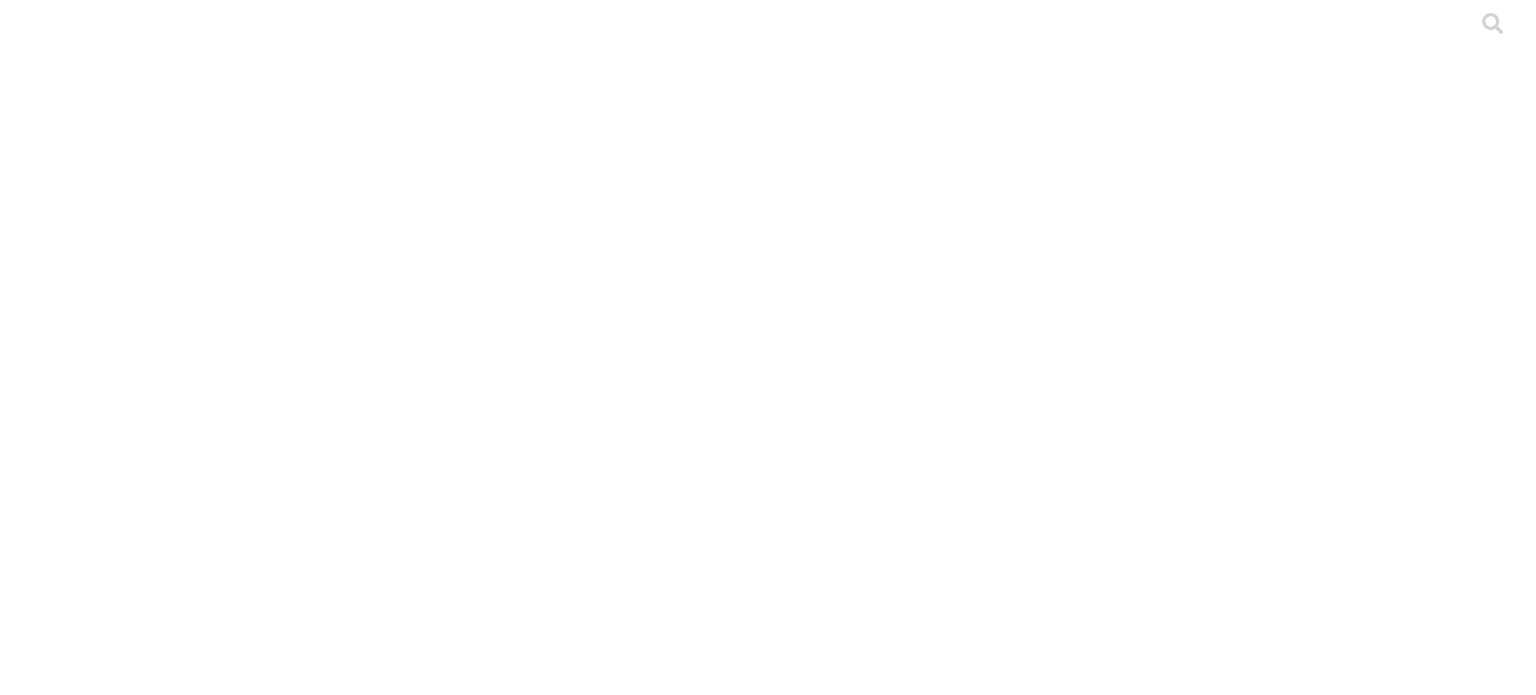 scroll, scrollTop: 400, scrollLeft: 0, axis: vertical 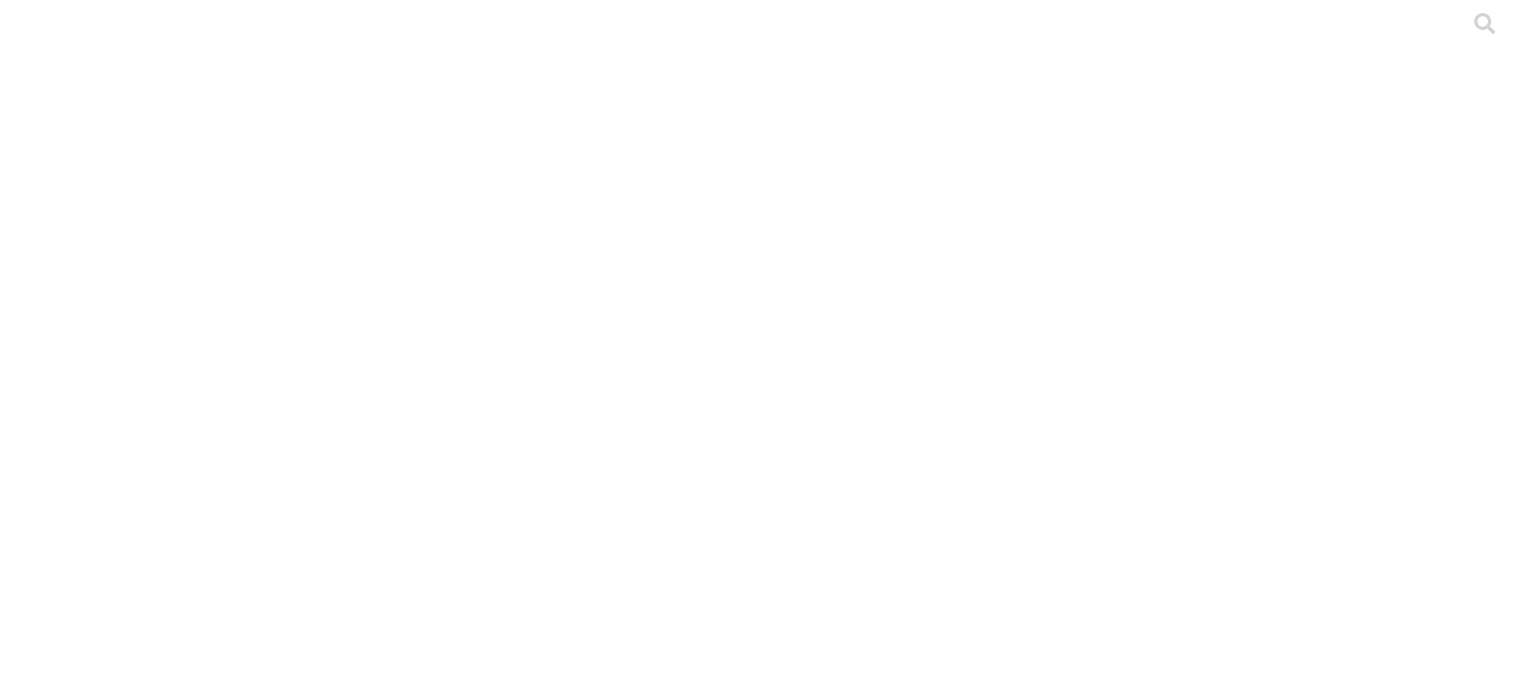 click on "CONSULTANTS" at bounding box center [760, 955] 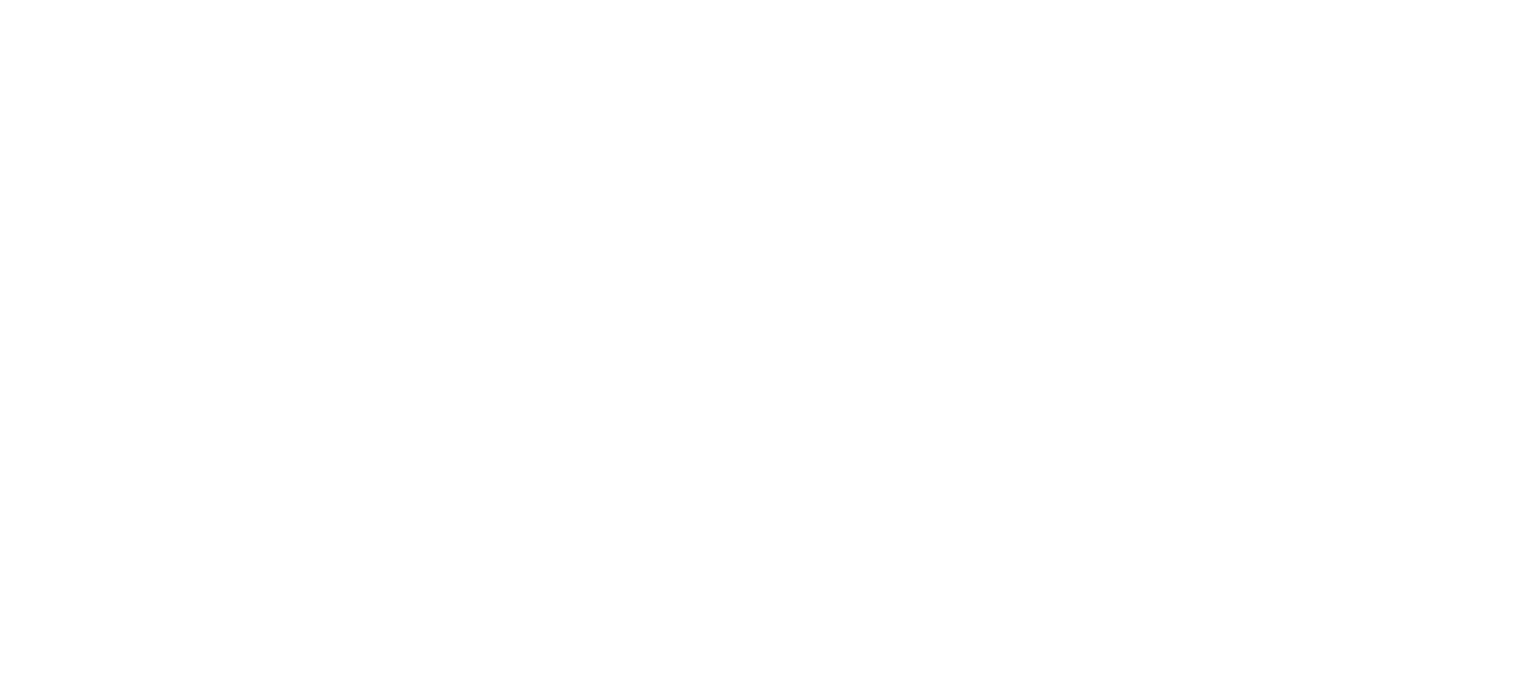 click on ".f833c649-ebfd-4bf3-83aa-e64b698d0dc5 {
fill: none;
stroke-linecap: round;
stroke-linejoin: round;
stroke-width: 3 !important;
}" at bounding box center (768, 3368) 